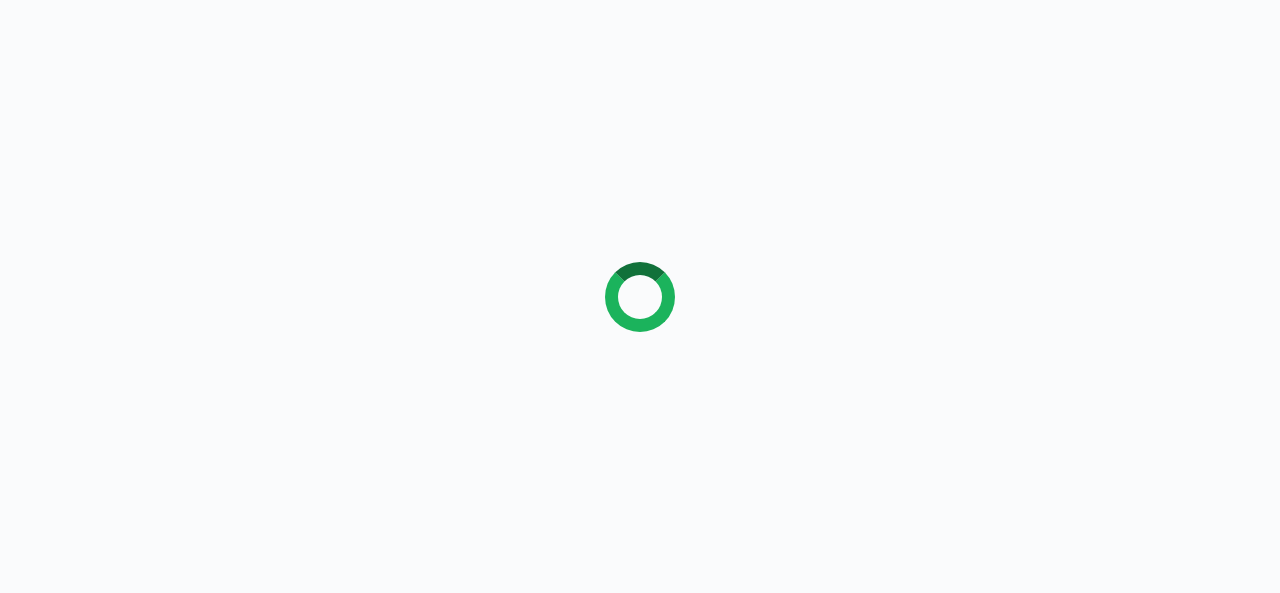 scroll, scrollTop: 0, scrollLeft: 0, axis: both 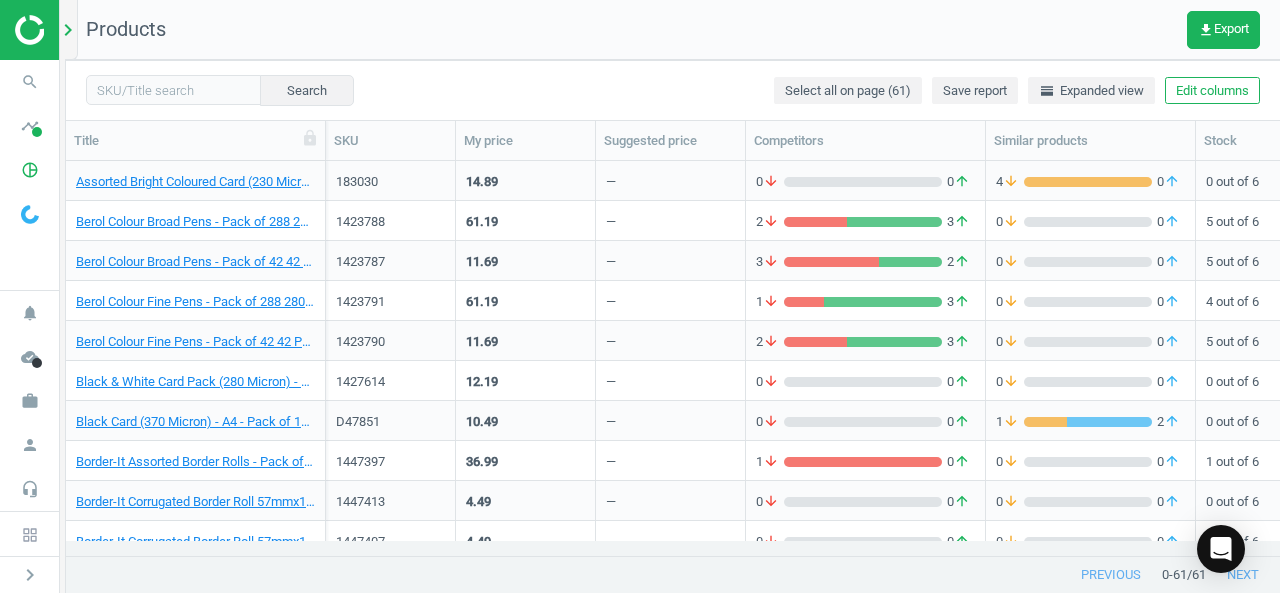 click on "chevron_right" at bounding box center (68, 30) 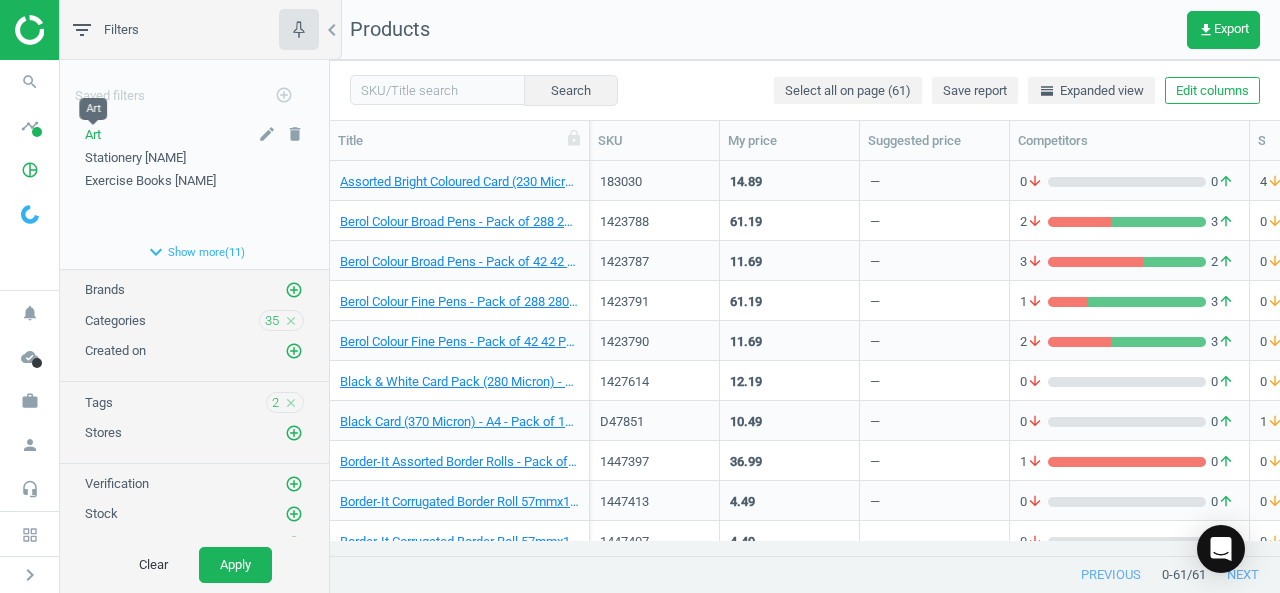 click on "Art" at bounding box center [93, 134] 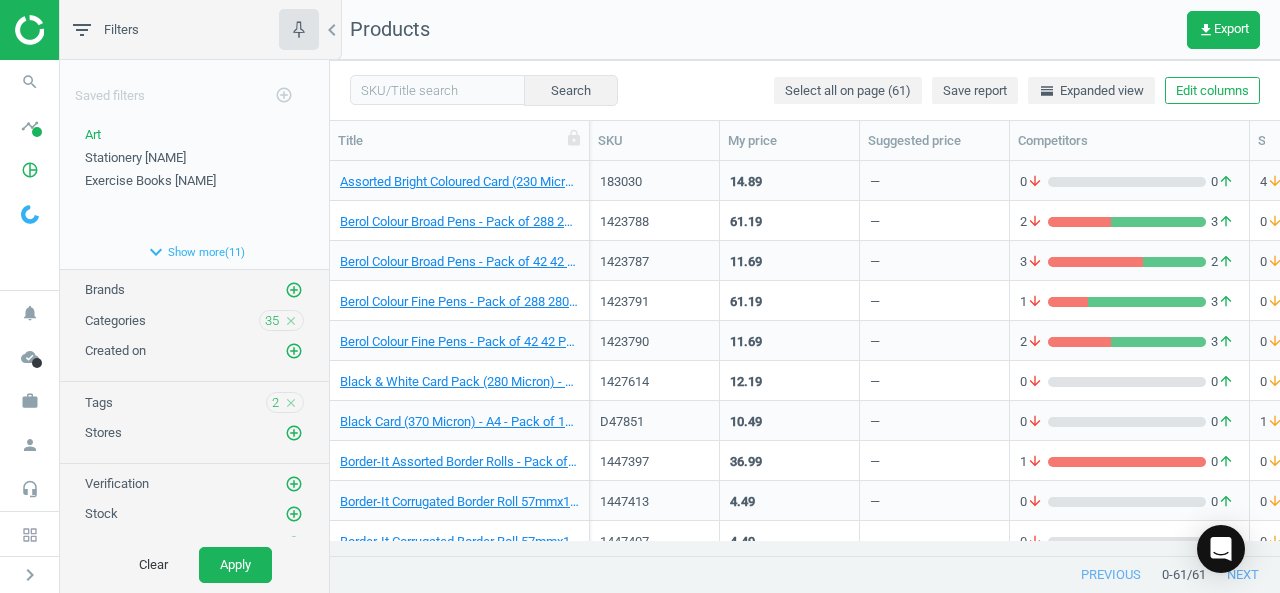click on "2 arrow_downward 3 arrow_upward" at bounding box center [1129, 220] 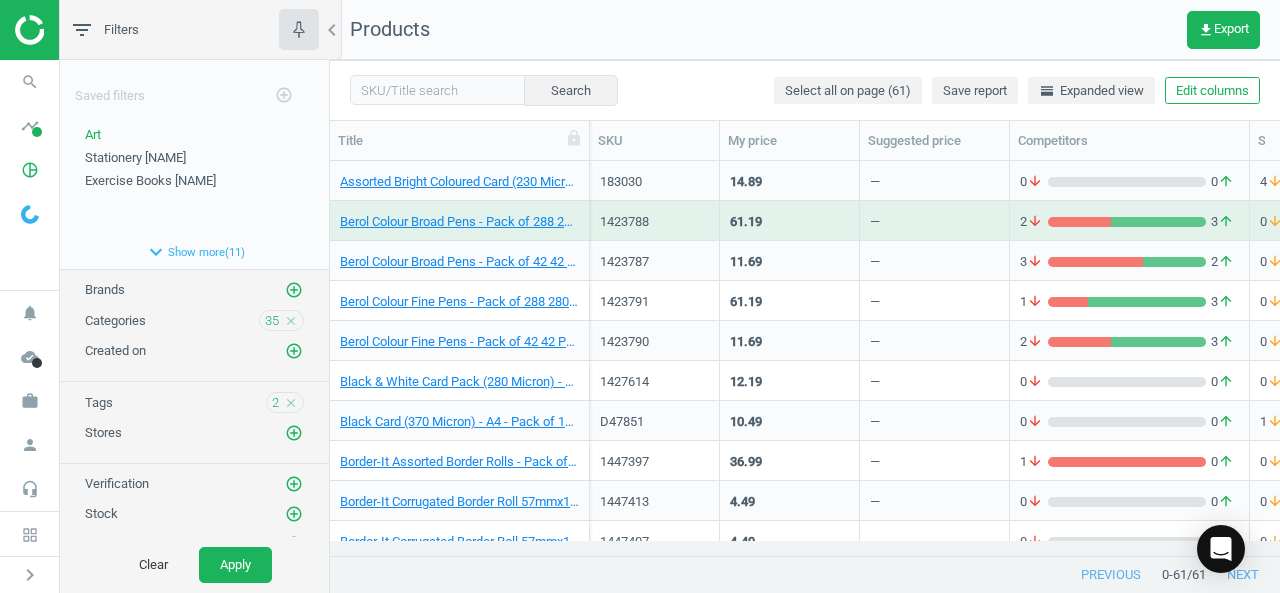 click on "2 arrow_downward 3 arrow_upward" at bounding box center [1129, 220] 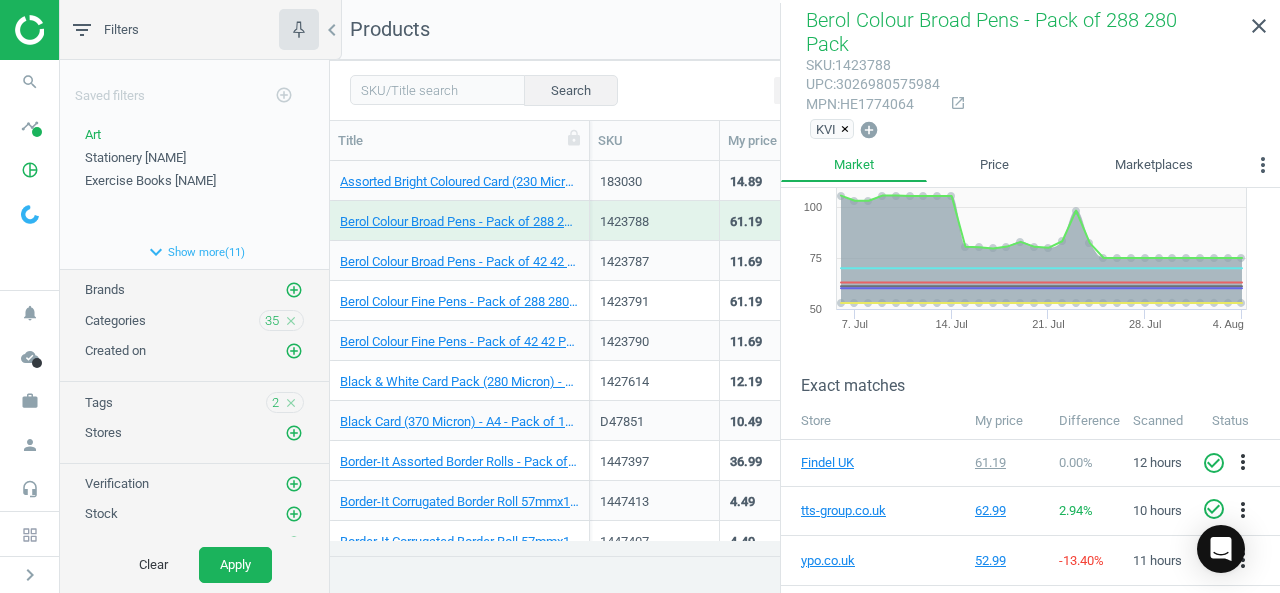scroll, scrollTop: 0, scrollLeft: 0, axis: both 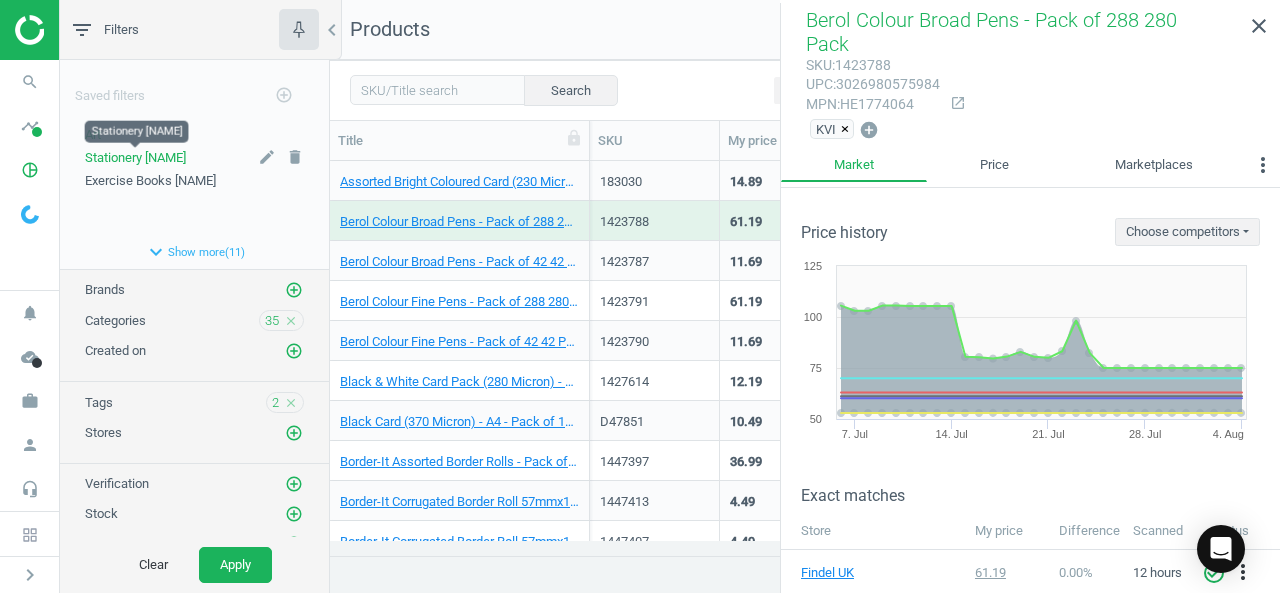 click on "Stationery [NAME]" at bounding box center [135, 157] 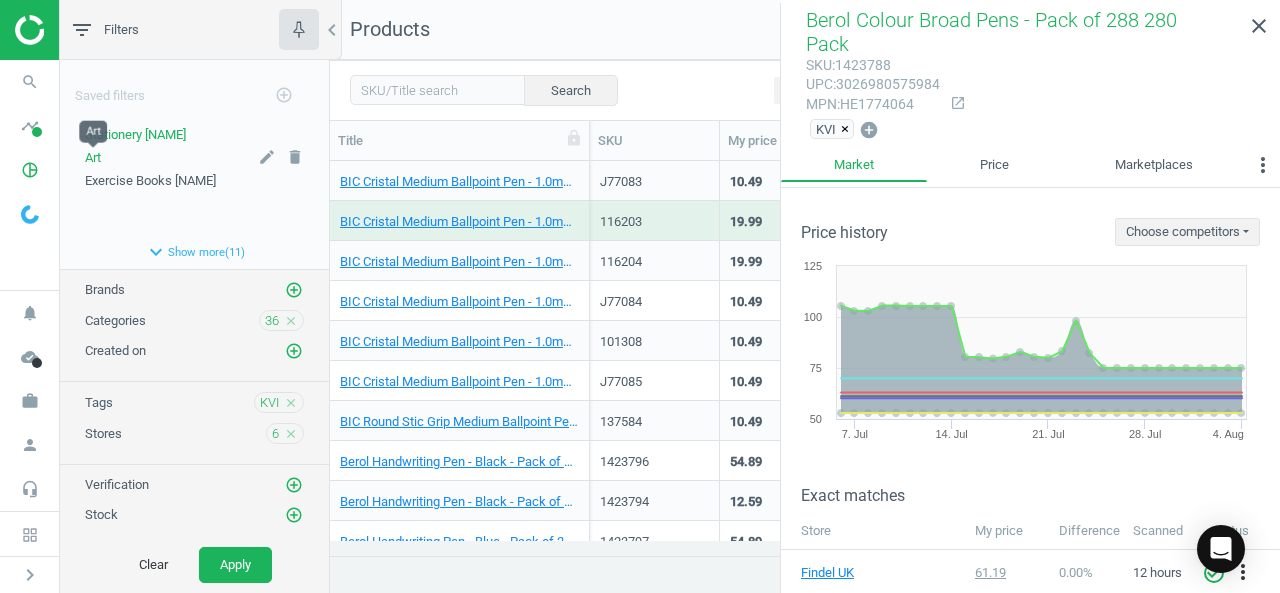 click on "Art" at bounding box center [93, 157] 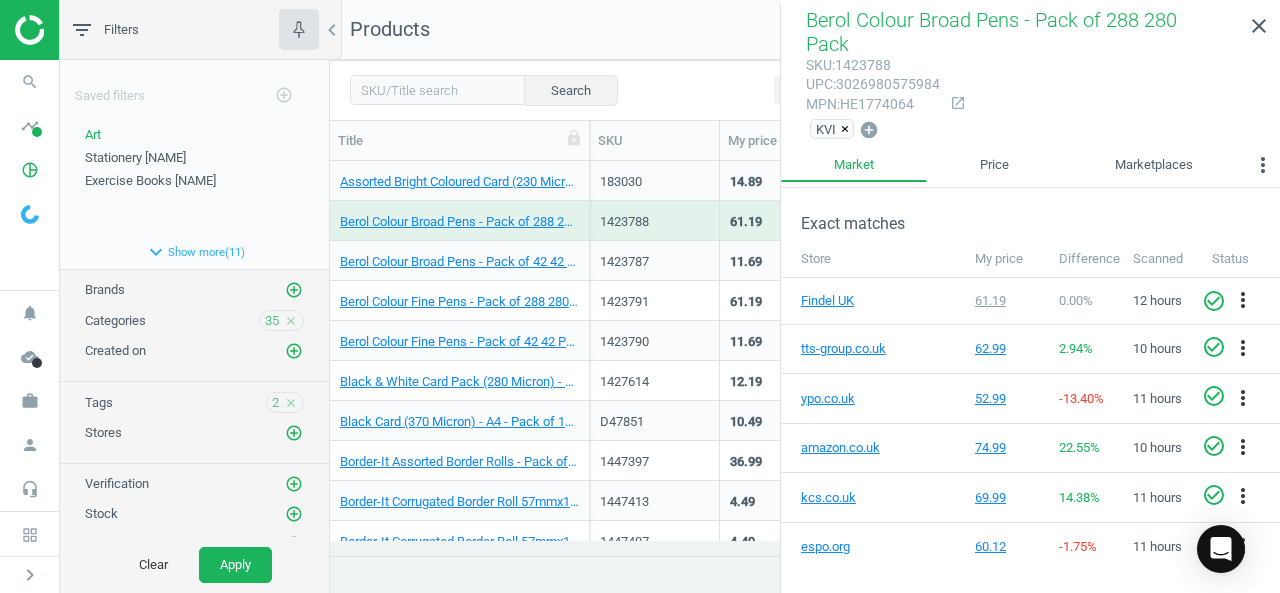 scroll, scrollTop: 378, scrollLeft: 0, axis: vertical 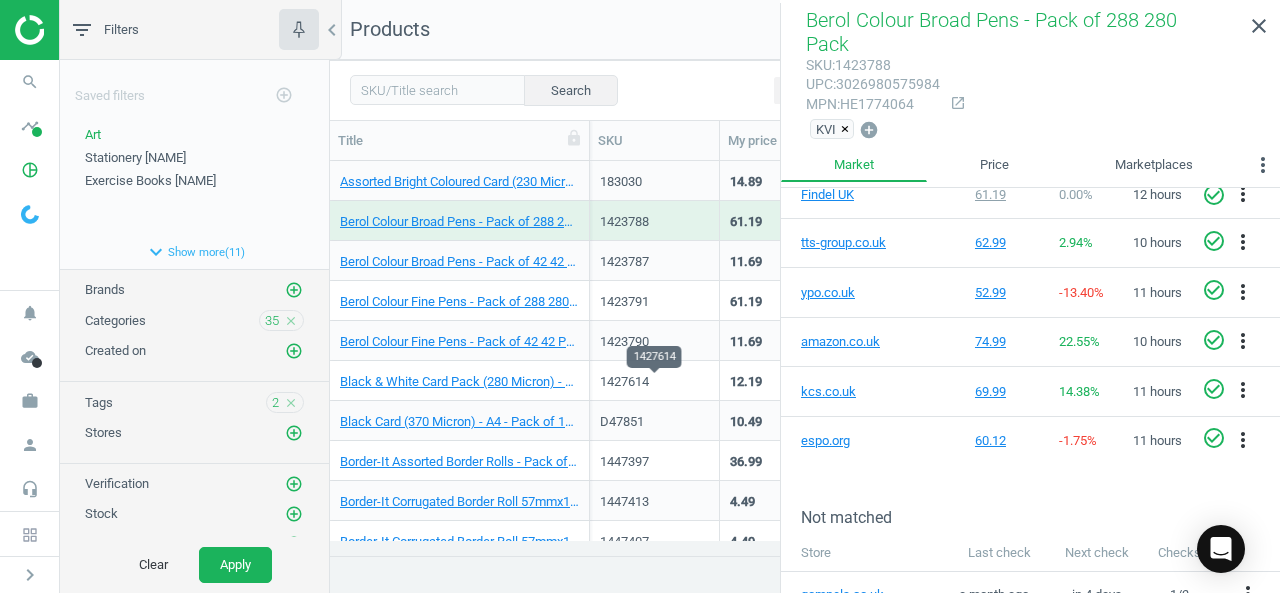click on "1427614" at bounding box center (654, 382) 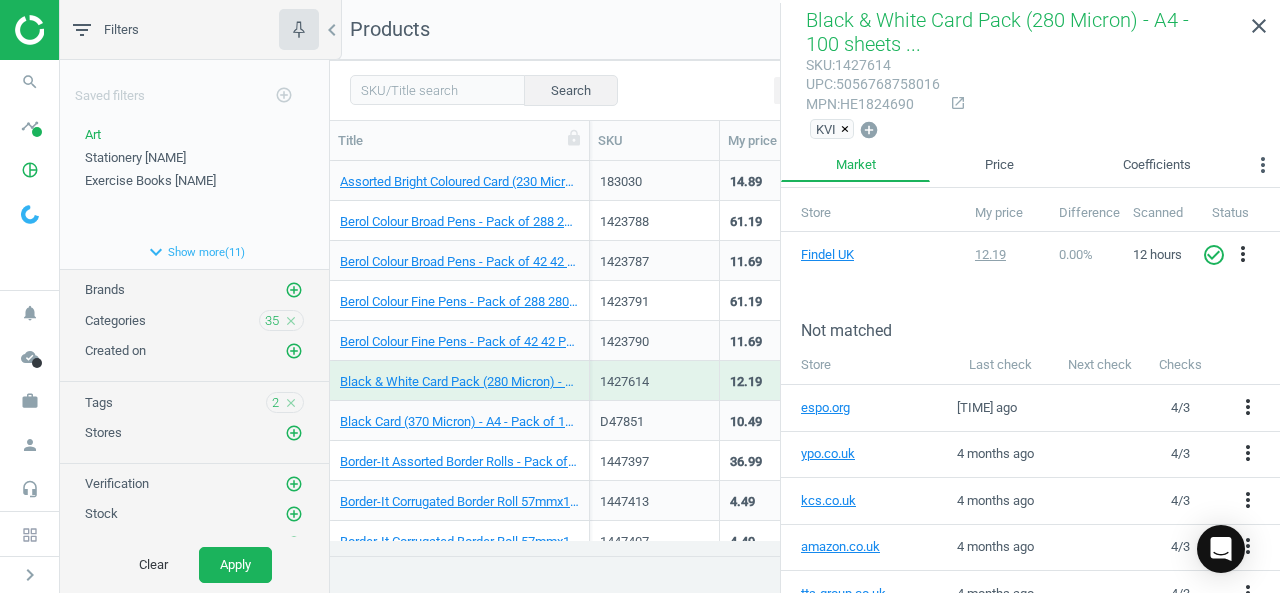 scroll, scrollTop: 390, scrollLeft: 0, axis: vertical 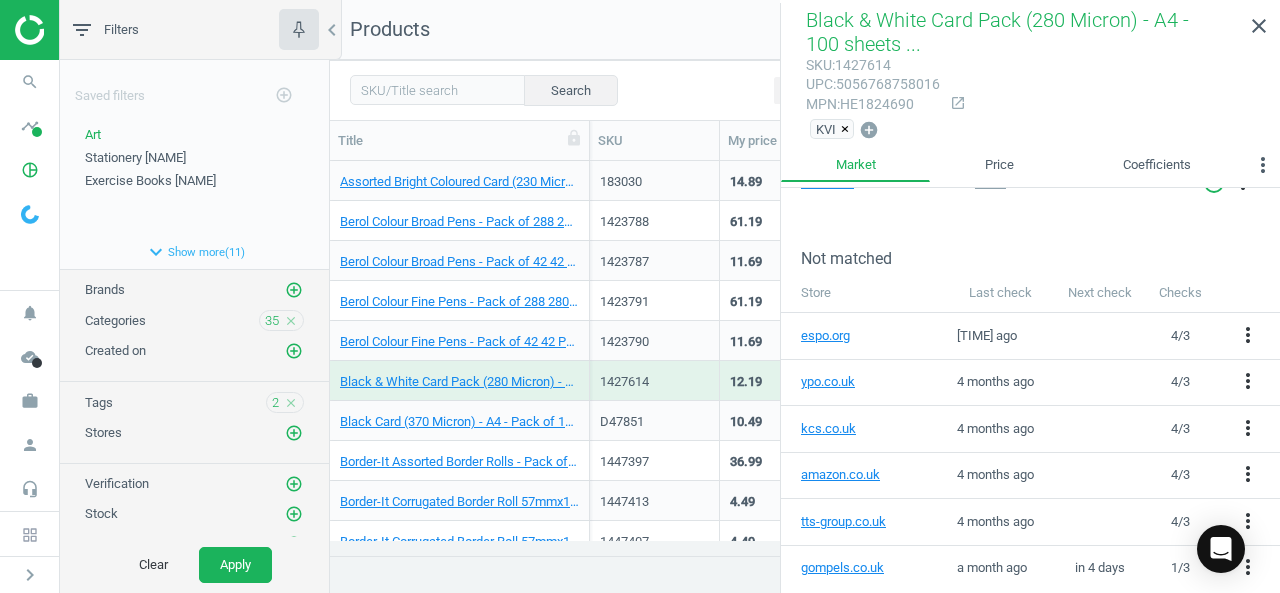 click on "1447397" at bounding box center [655, 461] 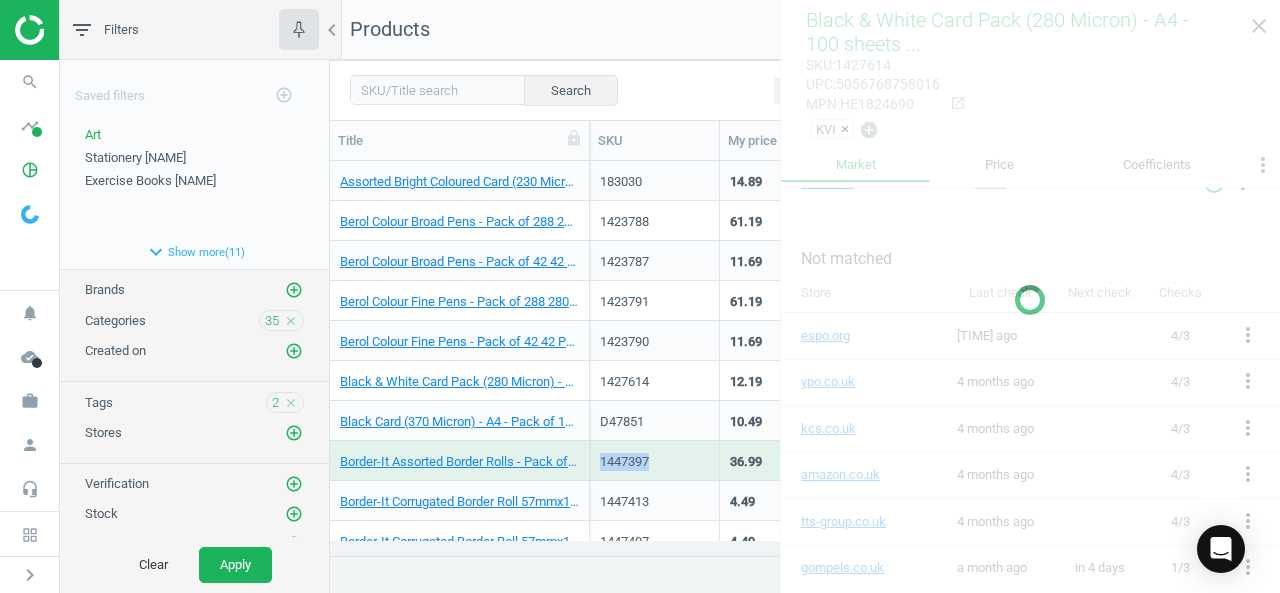 click on "1447397" at bounding box center (655, 461) 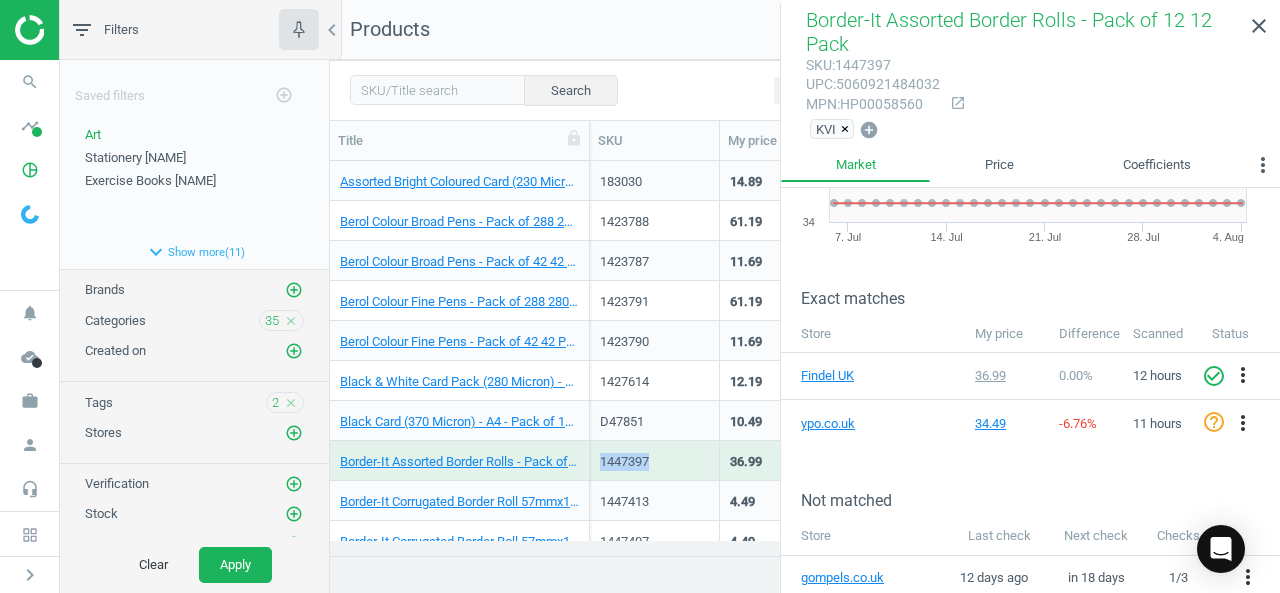scroll, scrollTop: 224, scrollLeft: 0, axis: vertical 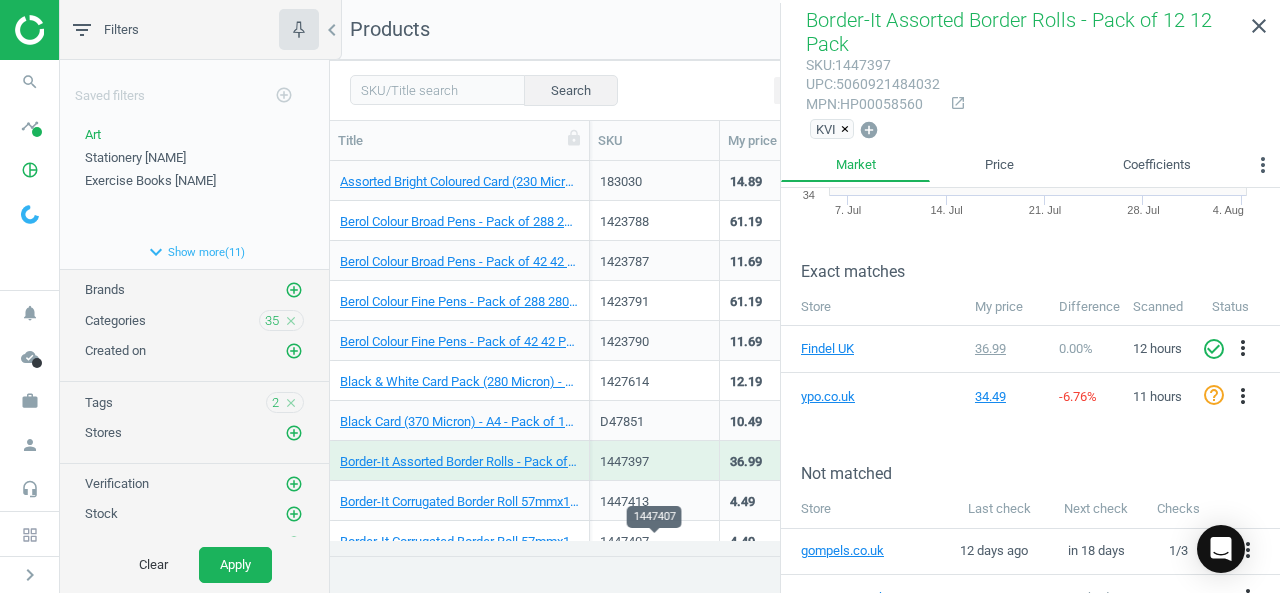 click on "1447407" at bounding box center [654, 542] 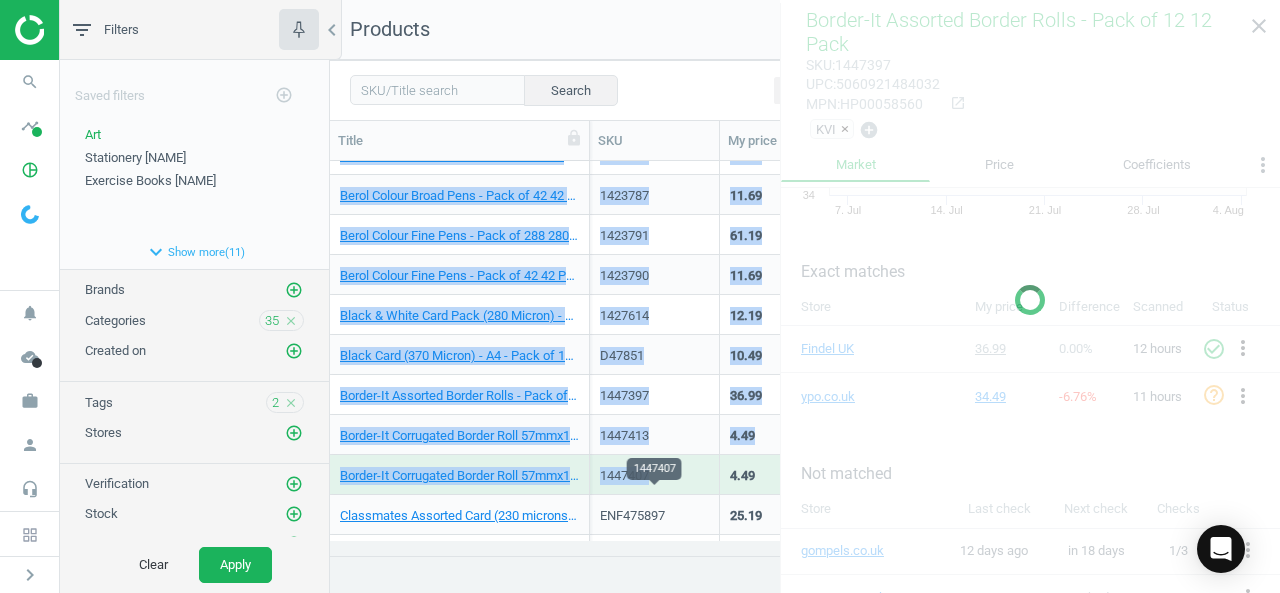 click on "Assorted Bright Coloured Card (230 Micron) - A4 - Pack of 250 250 Pack 183030 14.89 — 0 arrow_downward 0 arrow_upward 4 arrow_downward 0 arrow_upward 0 out of 6 0 on the market Branded 0.06 250 Pack .20 21 — — — — — — — — — — — — — — — — — — — — — — — — — — — — — — — — — — — — — — — — — — — — — — — — — — — — — — — — — — — — — — — — — — — — — — — — — — — — — — — — — Berol Colour Broad Pens - Pack of 288 280 Pack 1423788 61.19 — 2 arrow_downward 3 arrow_upward 0 arrow_downward 0 arrow_upward 5 out of 6 2 on the market Branded 0.22 280 Pack .20 — 288 0.22 3.95 — — — 288 0.3124652778 — 1 69.99 — — — — — — — — — — — — — — — — — — — — — 62.99 52.99 69.99 60.12 — — — — — — — — 74.99 442 — — 441 — — 367 25 — 76 1 — — — — — — — — — — — — — — — — 3" at bounding box center [805, 351] 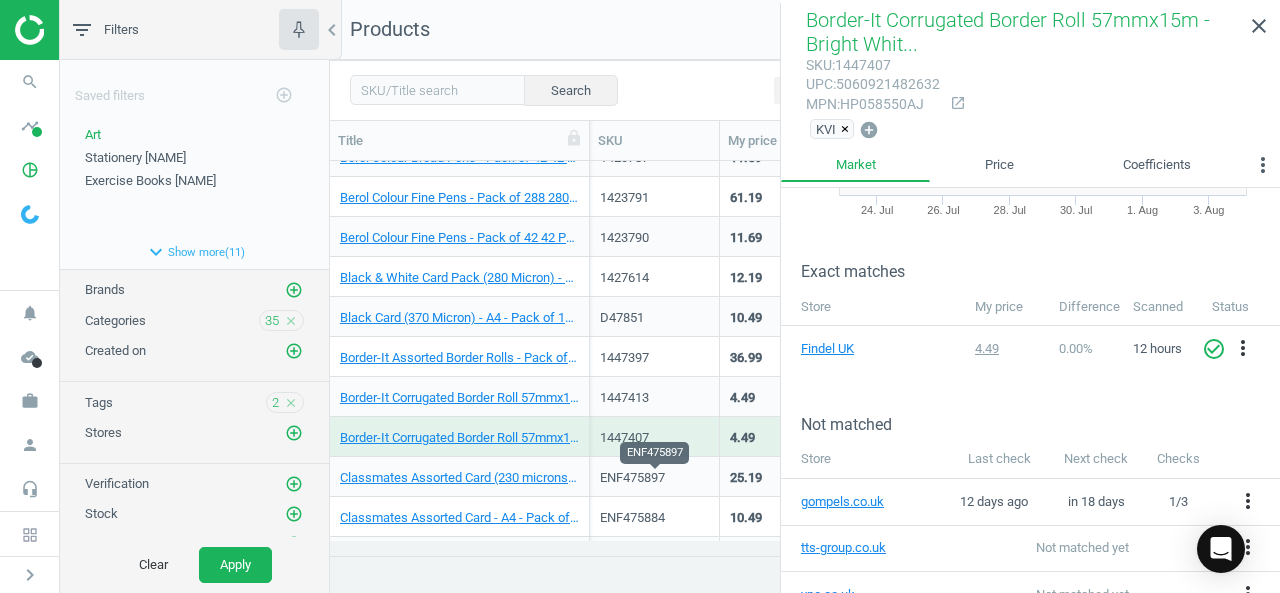 click on "ENF475897" at bounding box center [654, 478] 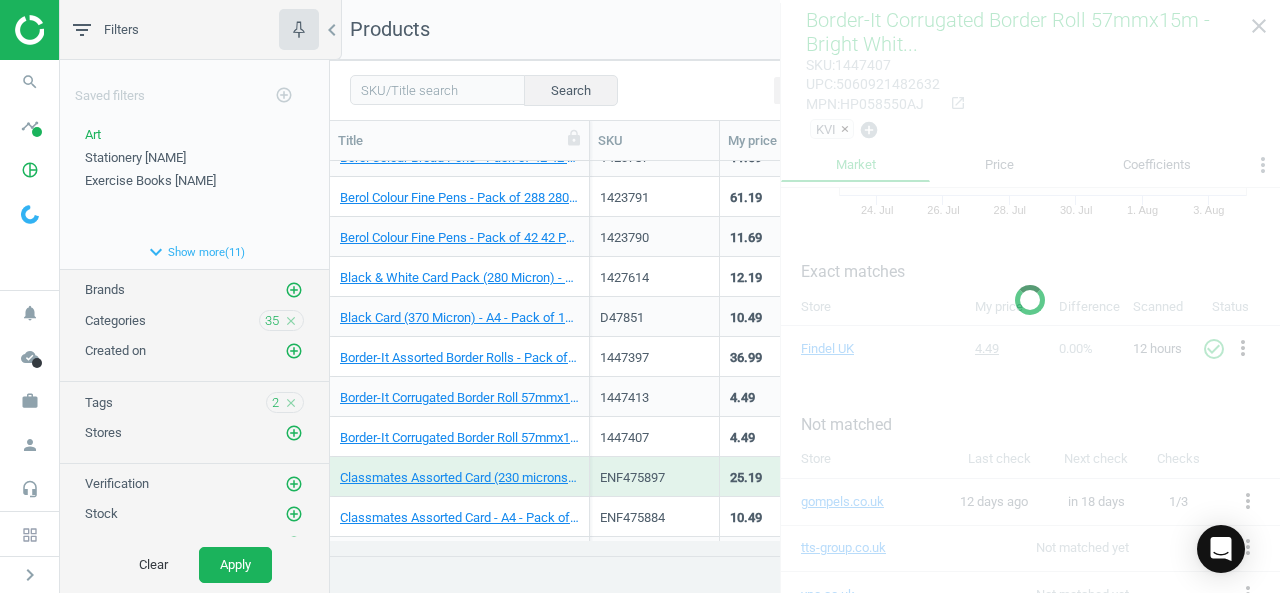 click on "ENF475897" at bounding box center (654, 478) 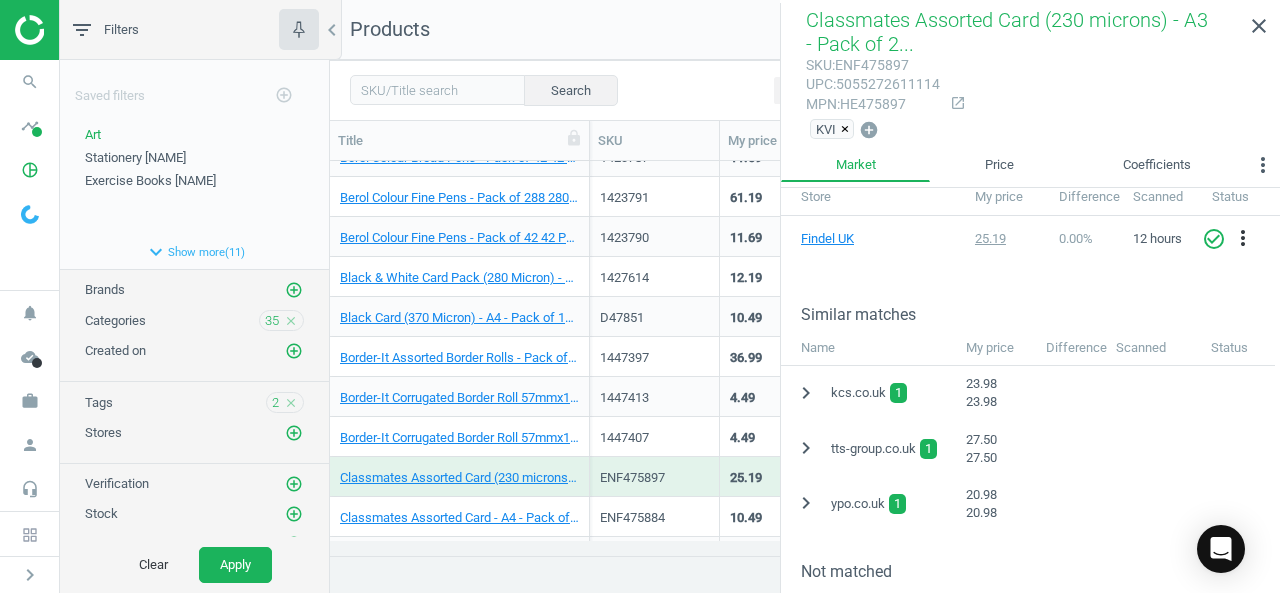 scroll, scrollTop: 343, scrollLeft: 0, axis: vertical 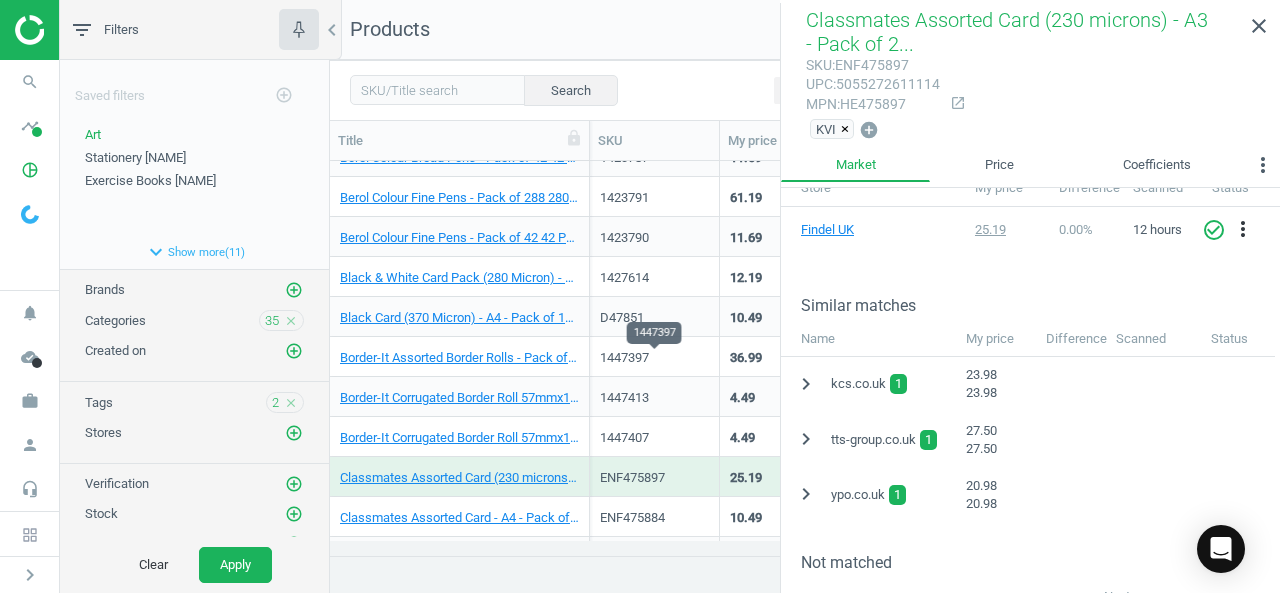 click on "1447397" at bounding box center (654, 358) 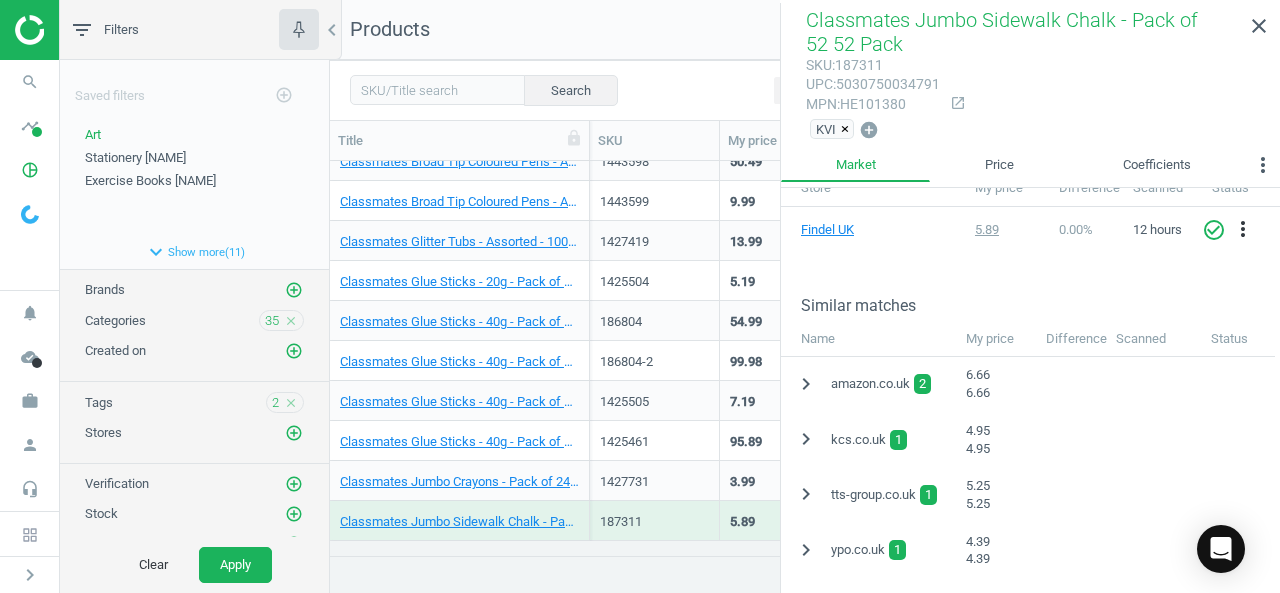 scroll, scrollTop: 700, scrollLeft: 0, axis: vertical 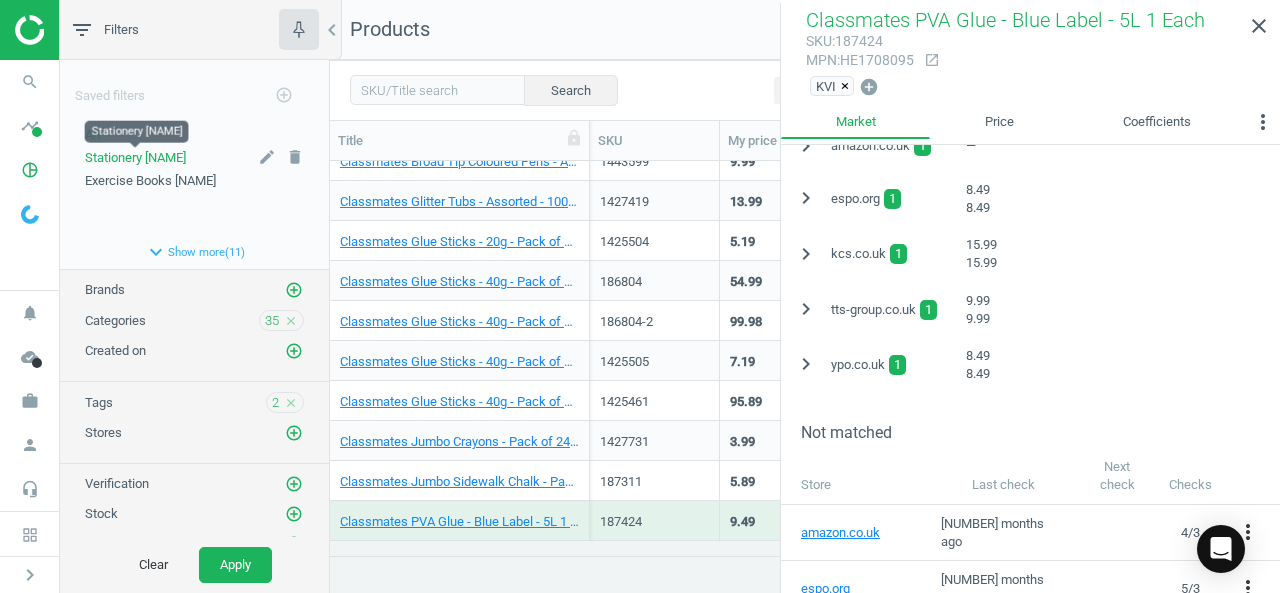click on "Stationery [NAME]" at bounding box center (135, 157) 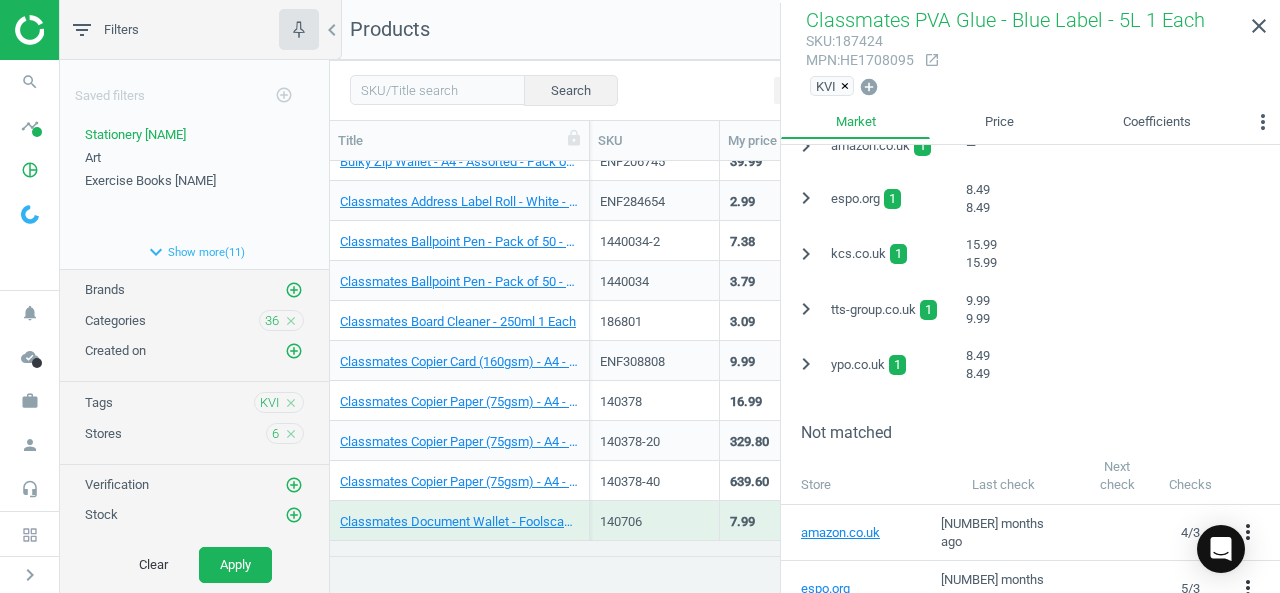 click on "1440034" at bounding box center [654, 285] 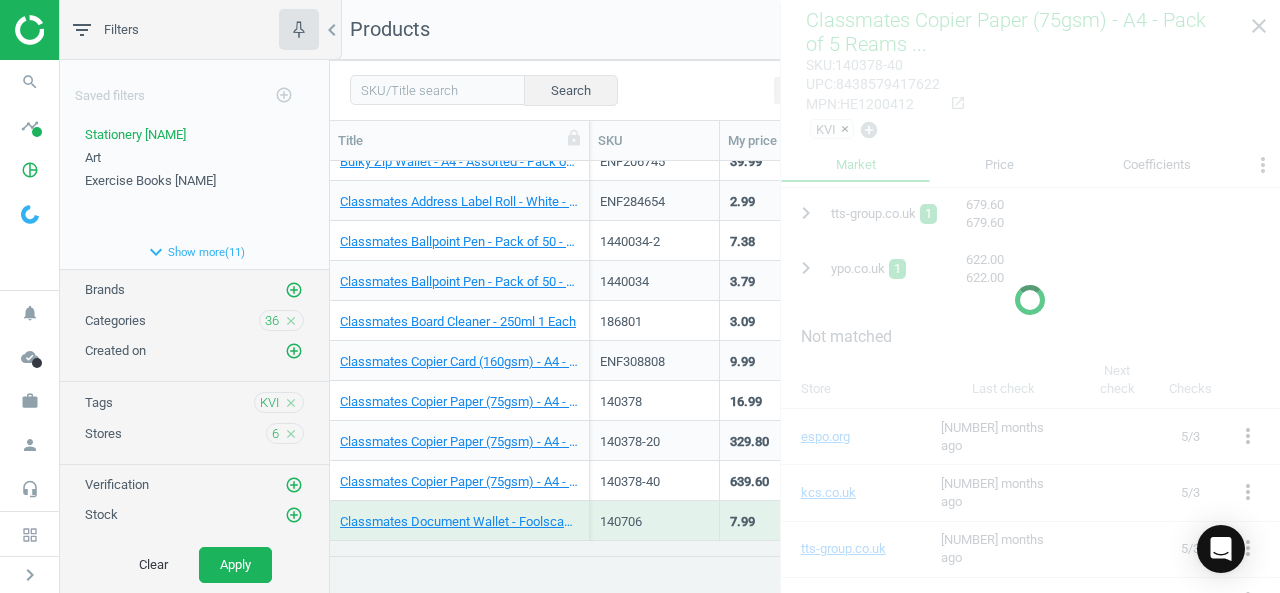 scroll, scrollTop: 624, scrollLeft: 0, axis: vertical 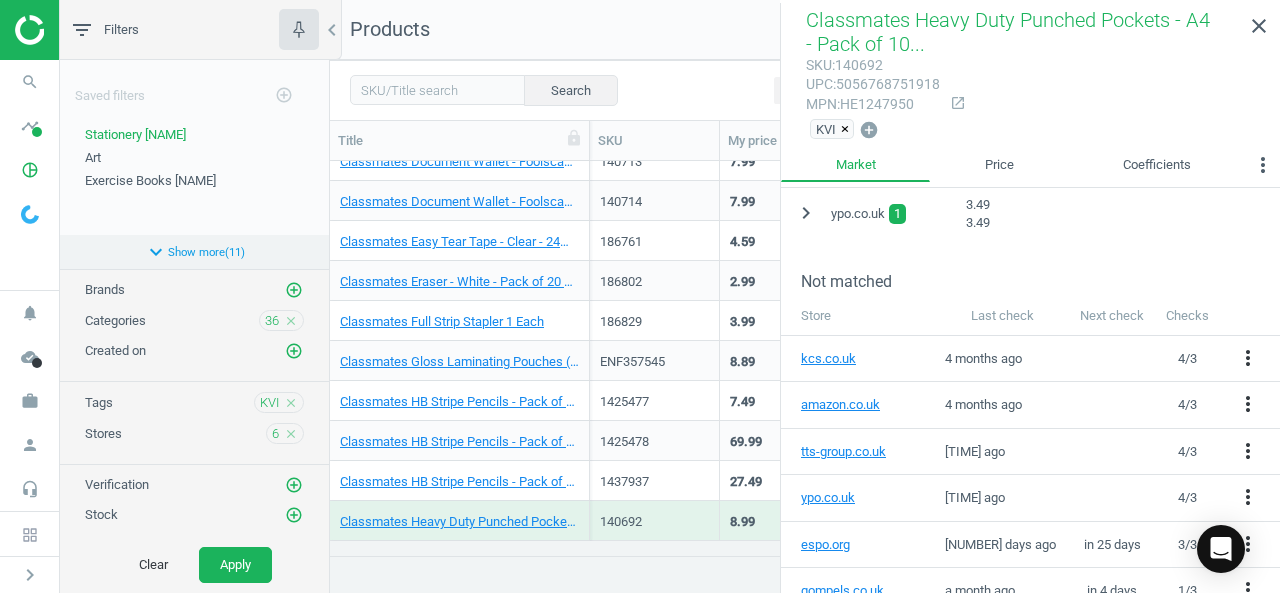 click on "expand_more Show more  ( 11 )" at bounding box center [194, 252] 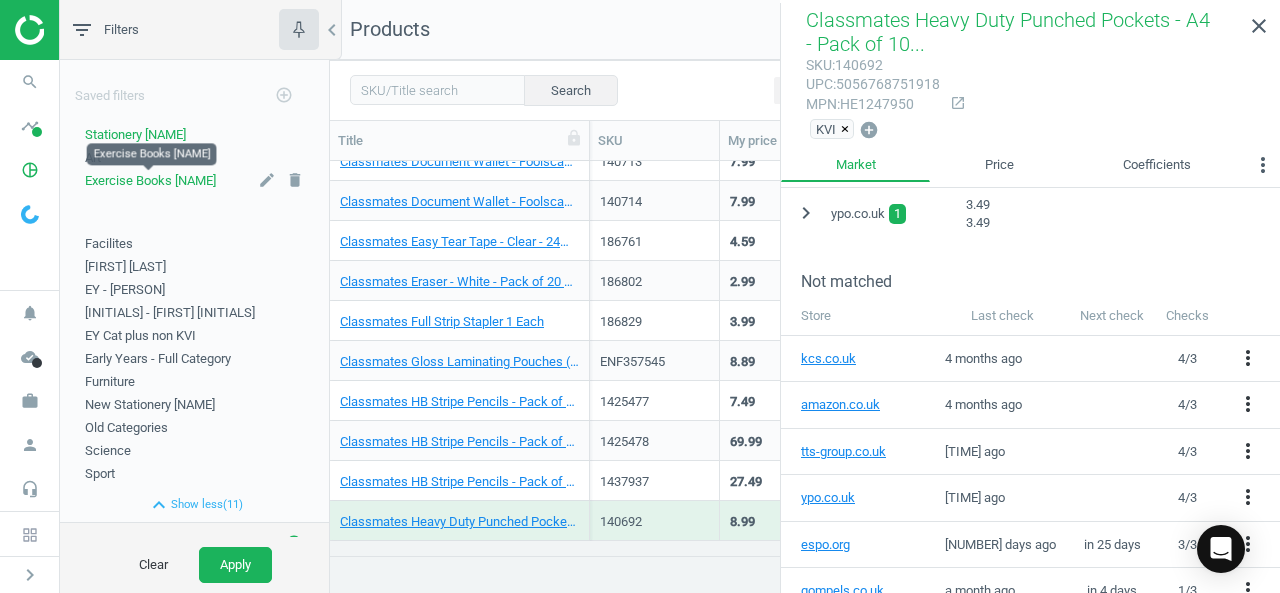 click on "Exercise Books [NAME]" at bounding box center (150, 180) 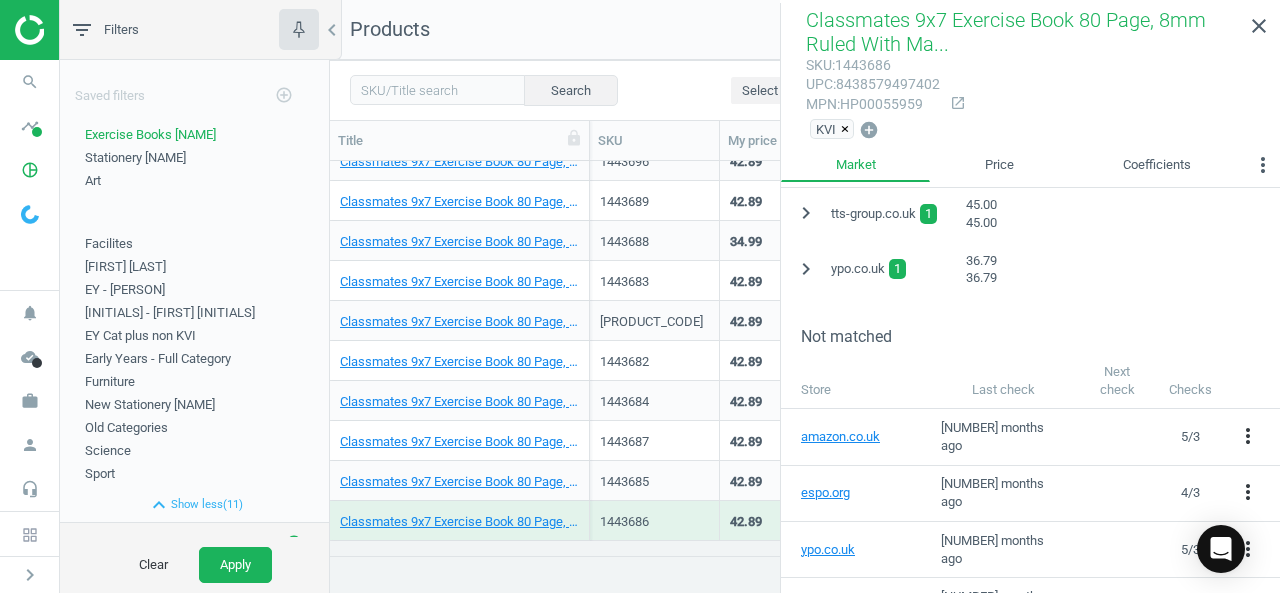 scroll, scrollTop: 1500, scrollLeft: 0, axis: vertical 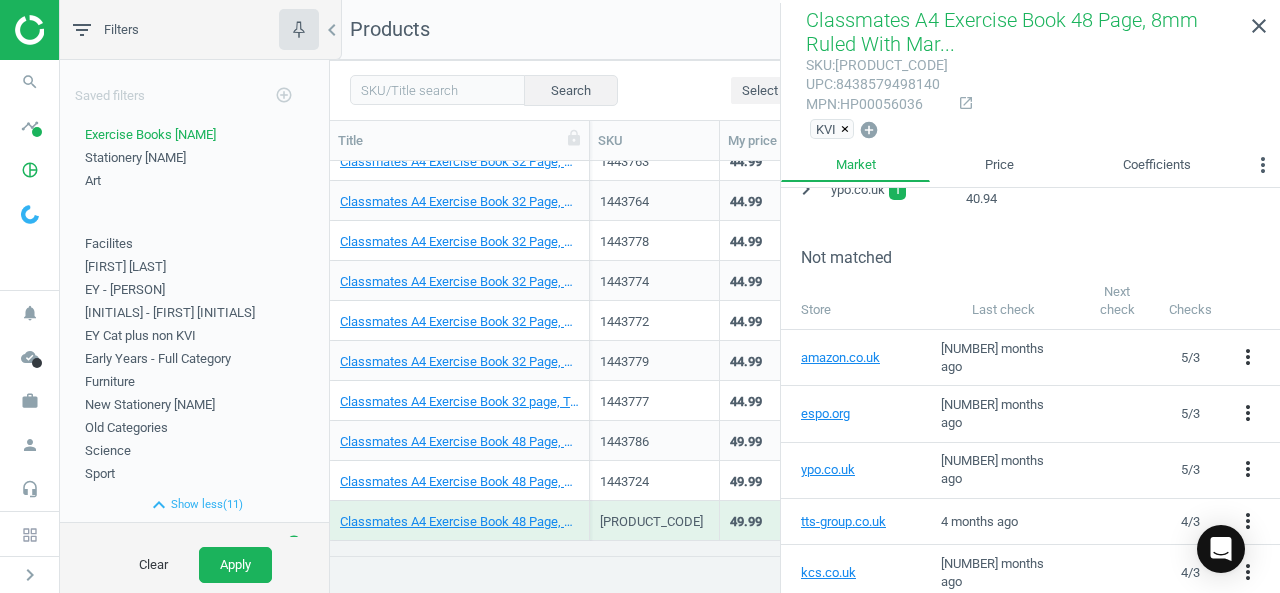 click on "[PRODUCT_CODE]" at bounding box center [654, 520] 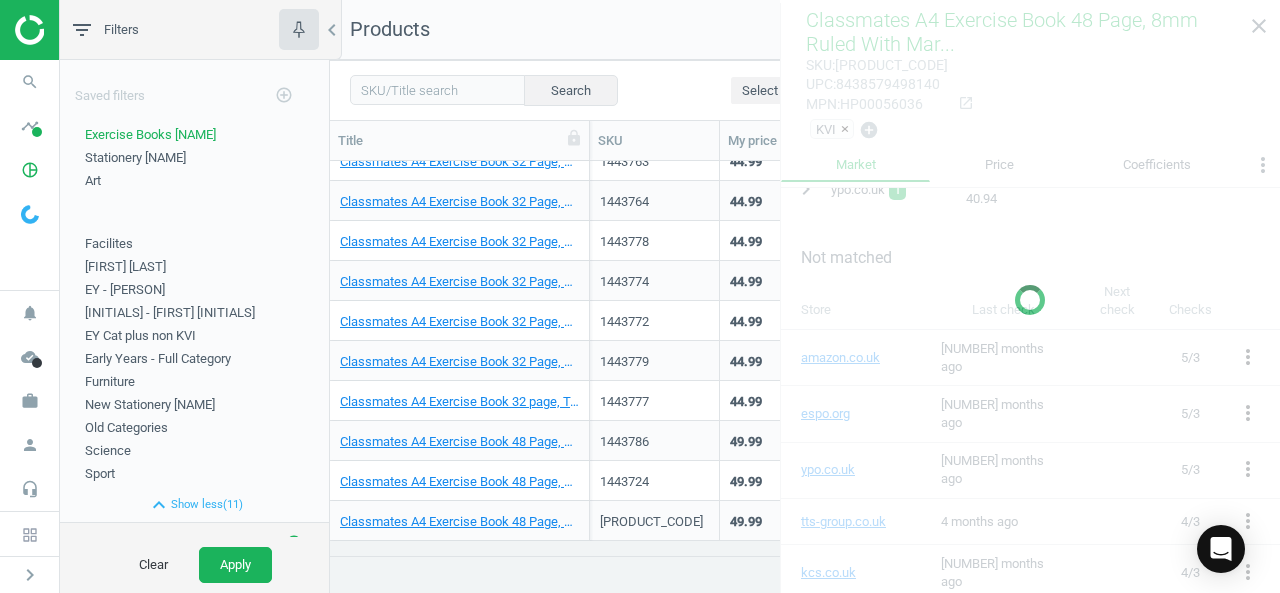 scroll, scrollTop: 2580, scrollLeft: 0, axis: vertical 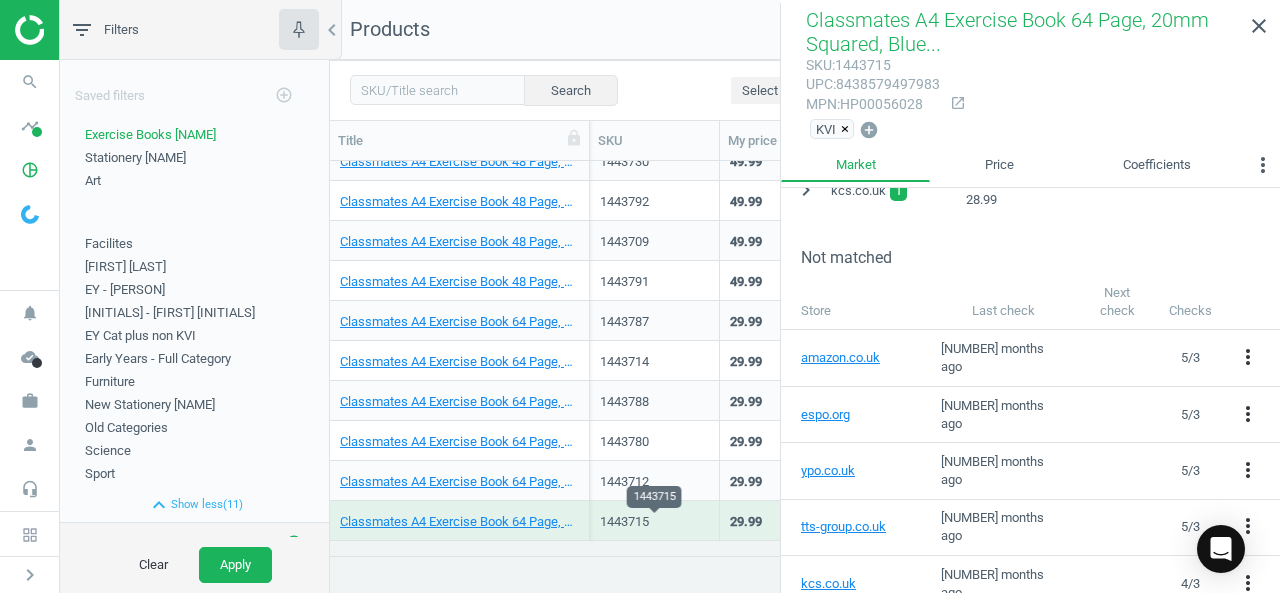 click on "1443715" at bounding box center [654, 522] 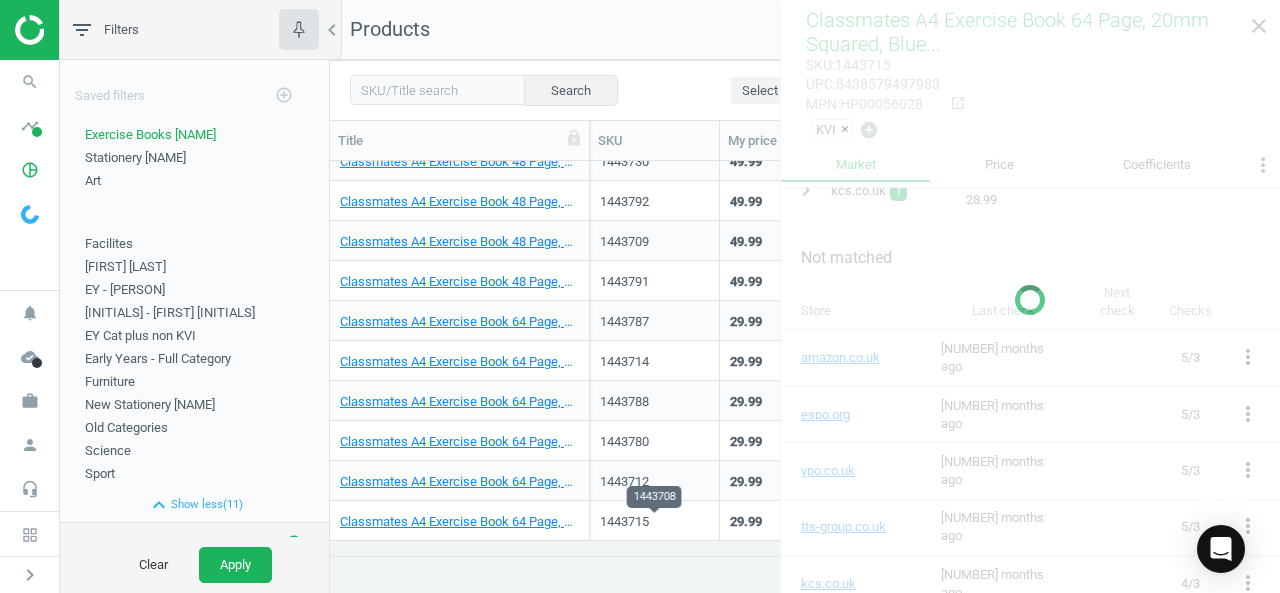 scroll, scrollTop: 3100, scrollLeft: 0, axis: vertical 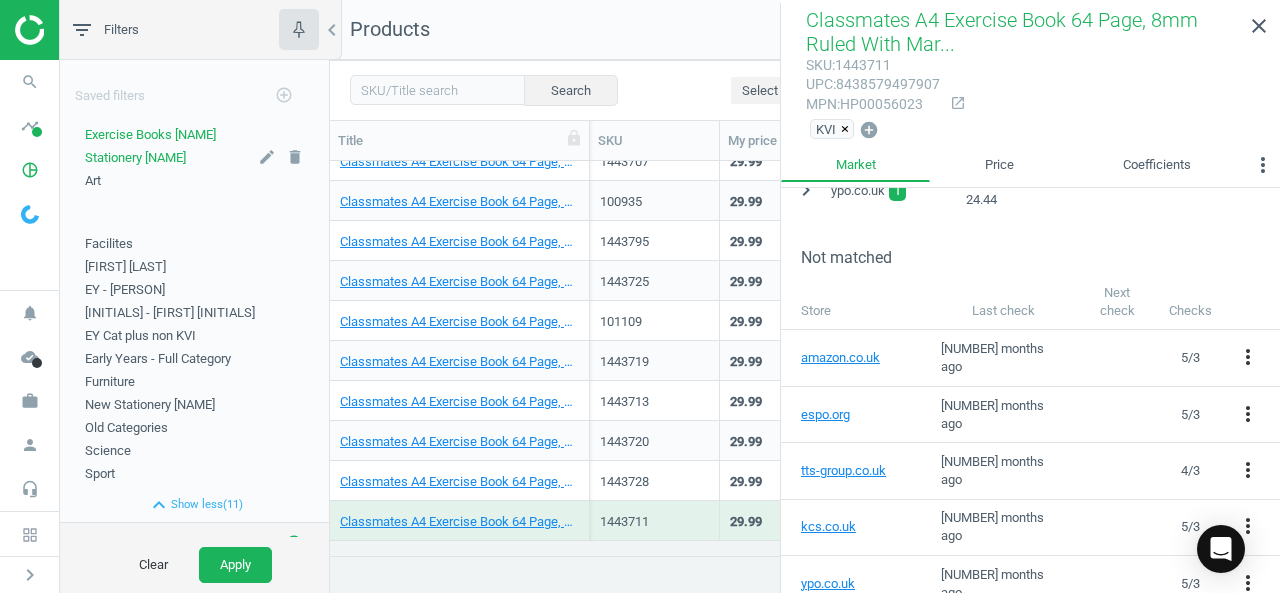 click on "Stationery [NAME]" at bounding box center (194, 158) 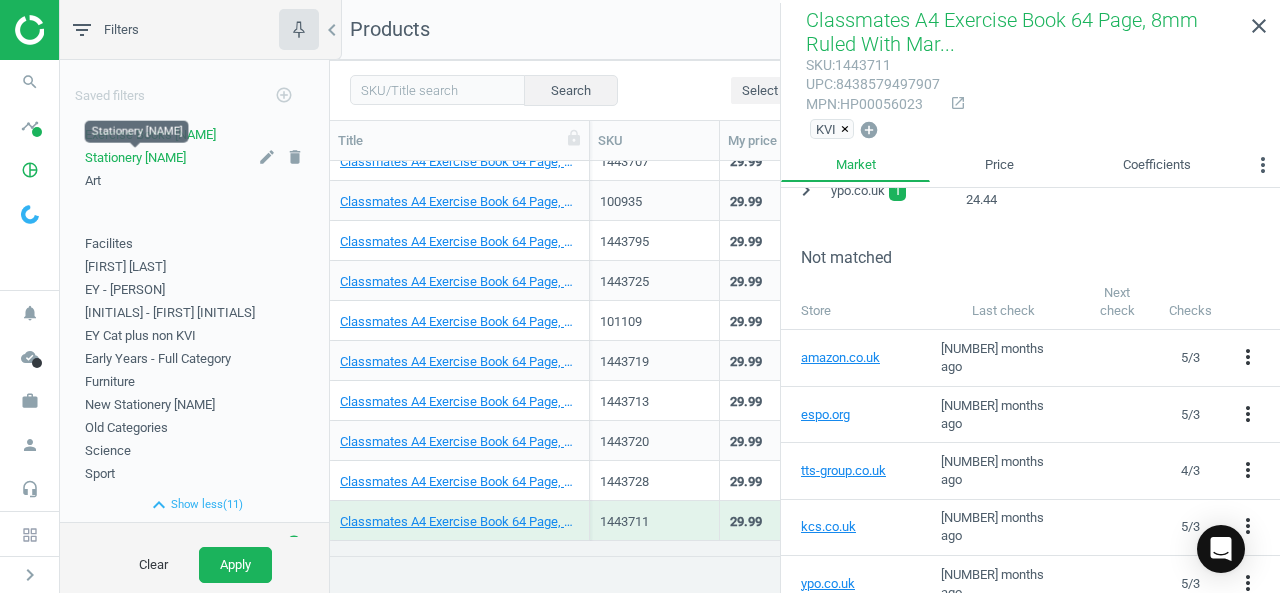 click on "Stationery [NAME]" at bounding box center (135, 157) 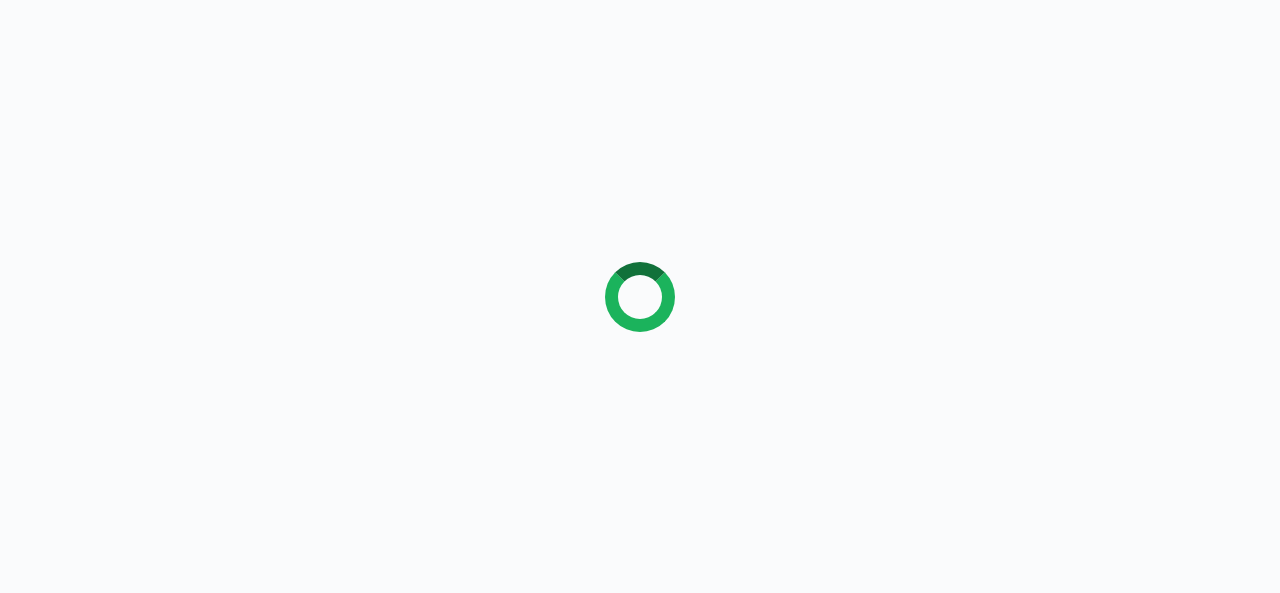 scroll, scrollTop: 0, scrollLeft: 0, axis: both 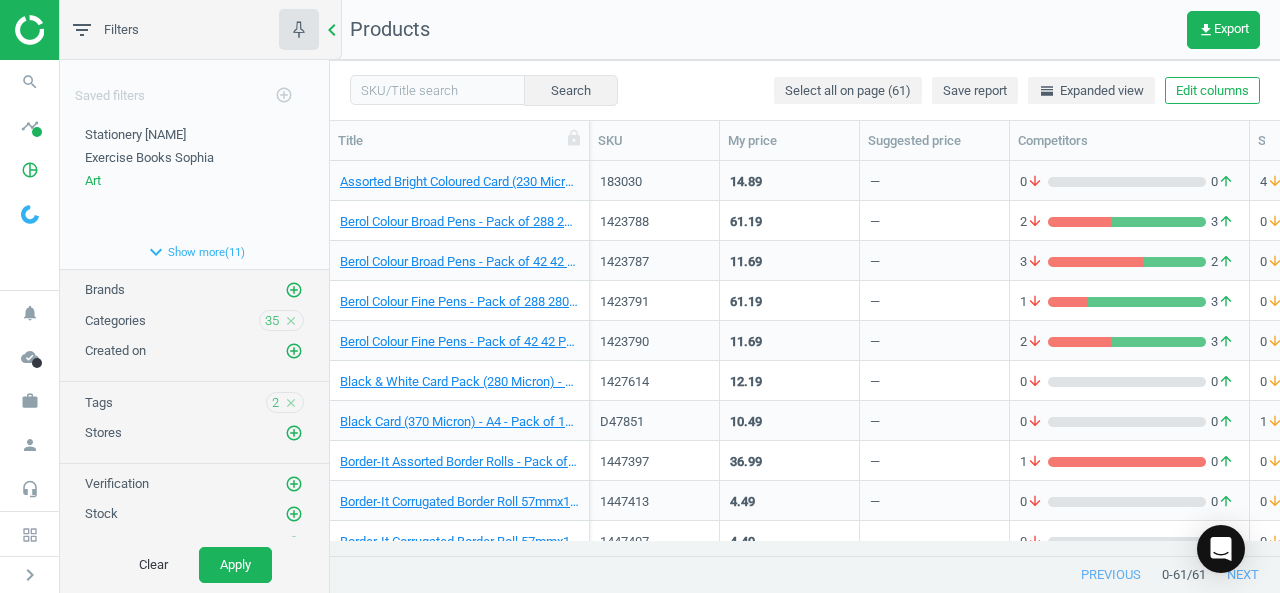click on "chevron_left" at bounding box center (332, 30) 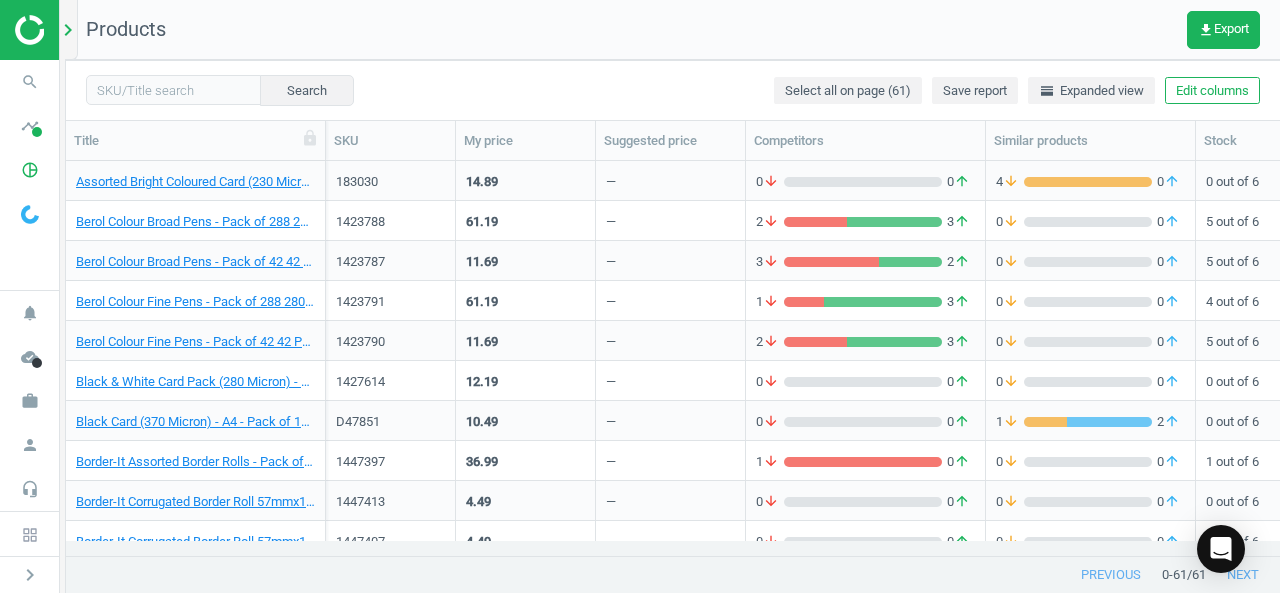 click on "chevron_right" at bounding box center (68, 30) 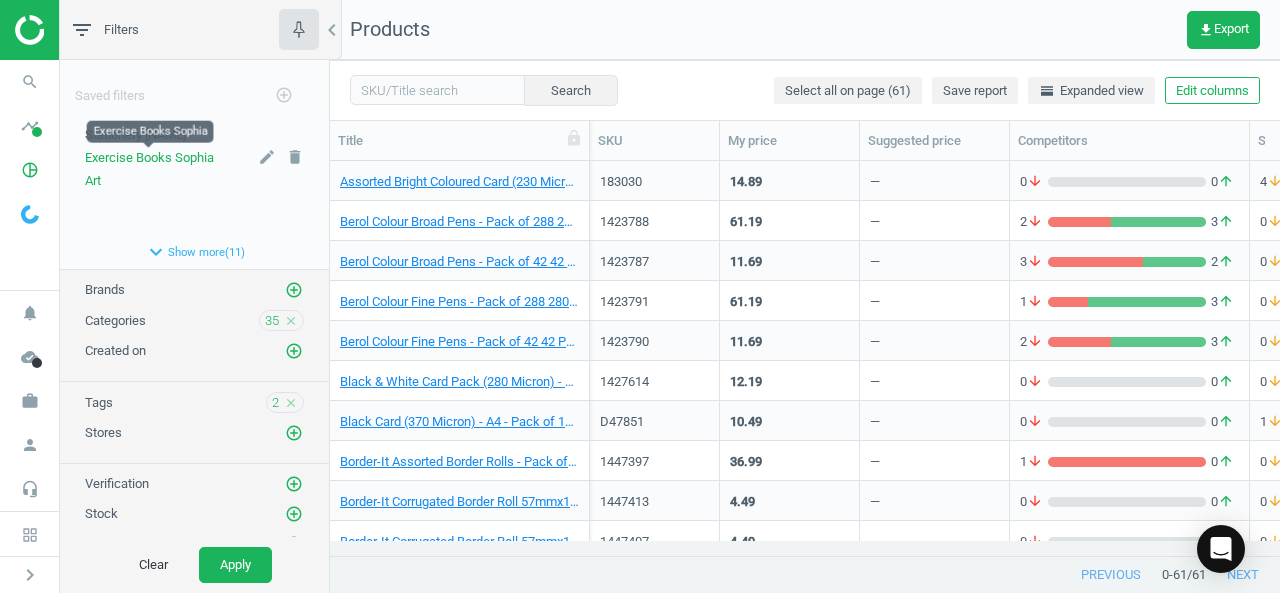 click on "Exercise Books [NAME]" at bounding box center [149, 157] 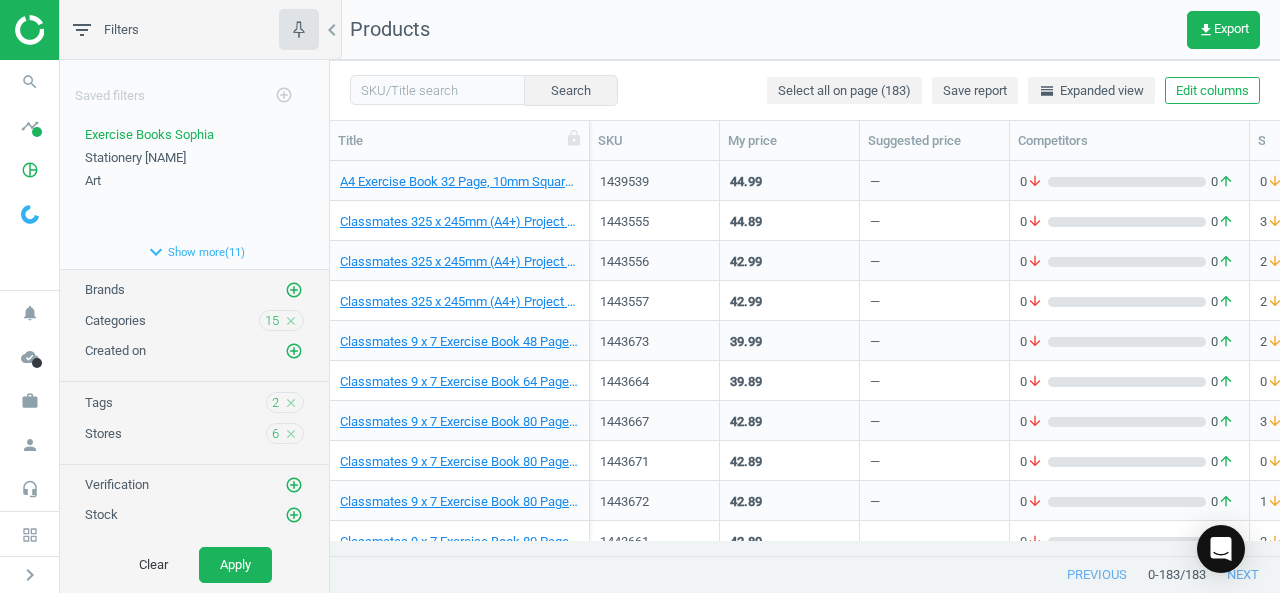 click on "—" at bounding box center (934, 180) 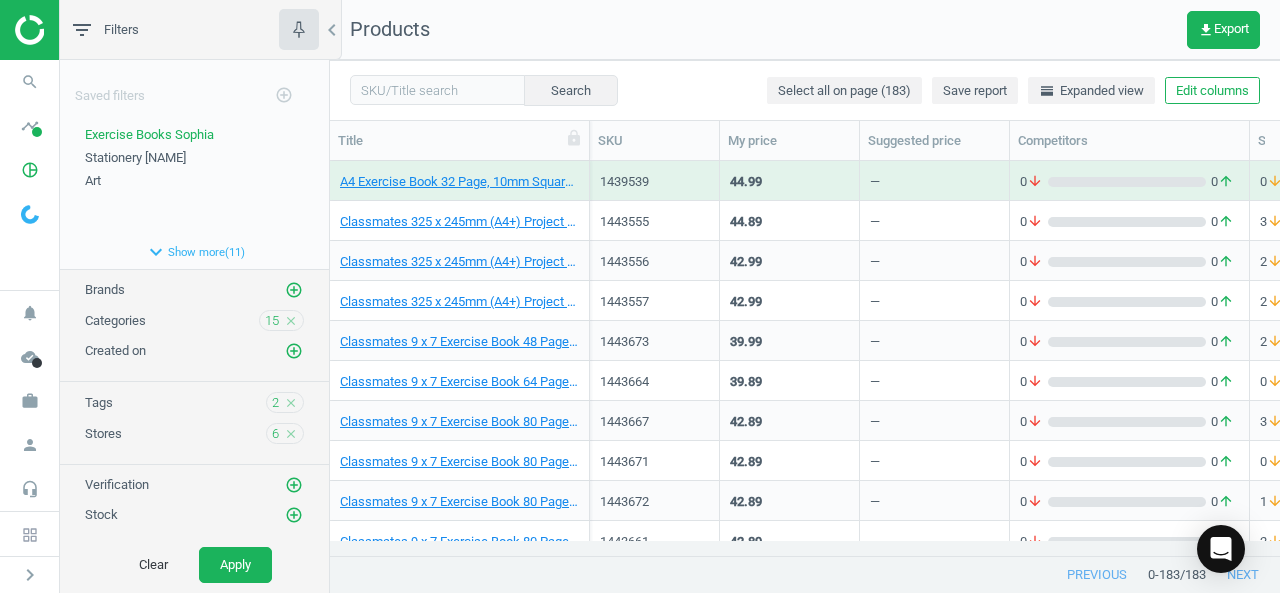 click on "—" at bounding box center (934, 180) 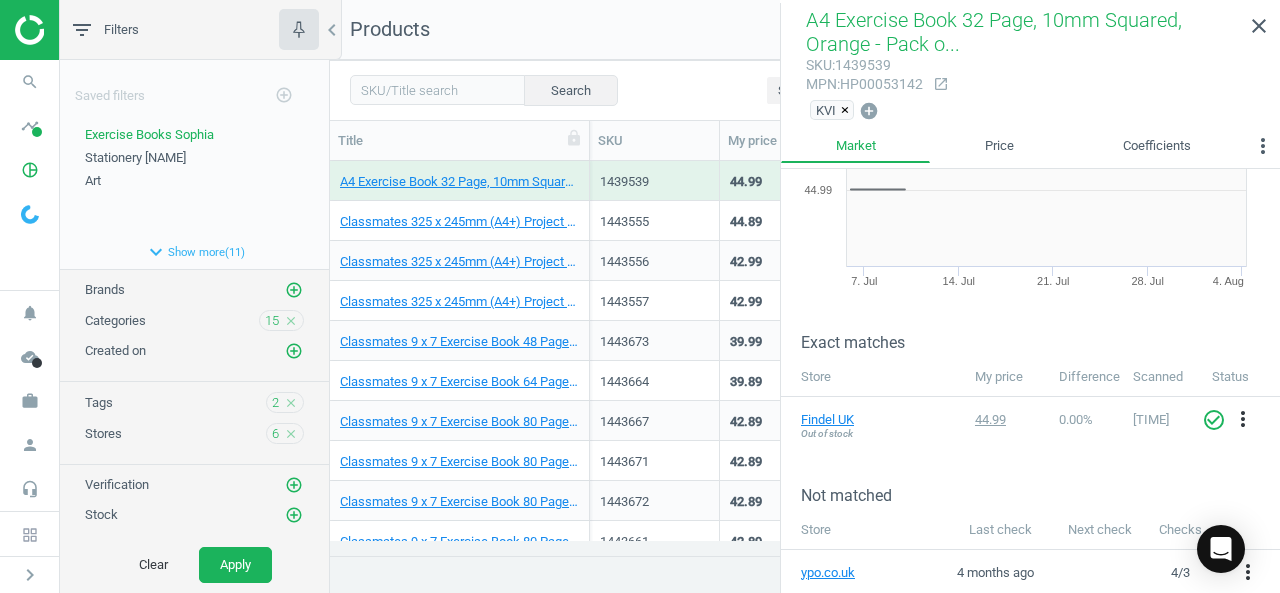 scroll, scrollTop: 144, scrollLeft: 0, axis: vertical 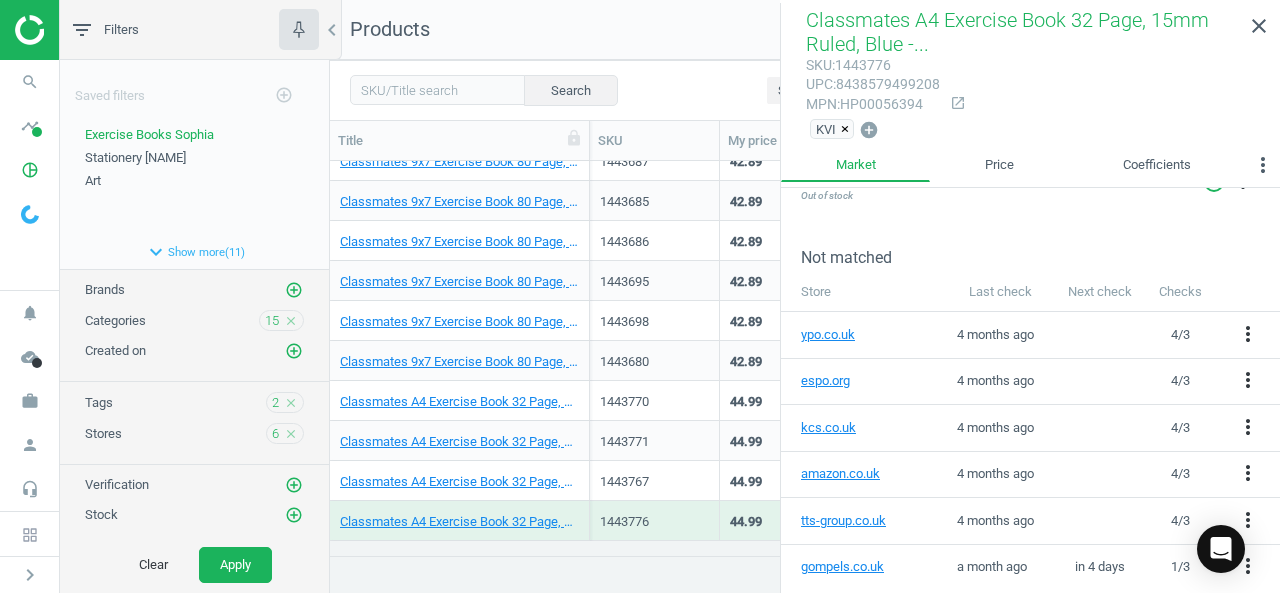 click on "Products get_app Export" at bounding box center (805, 30) 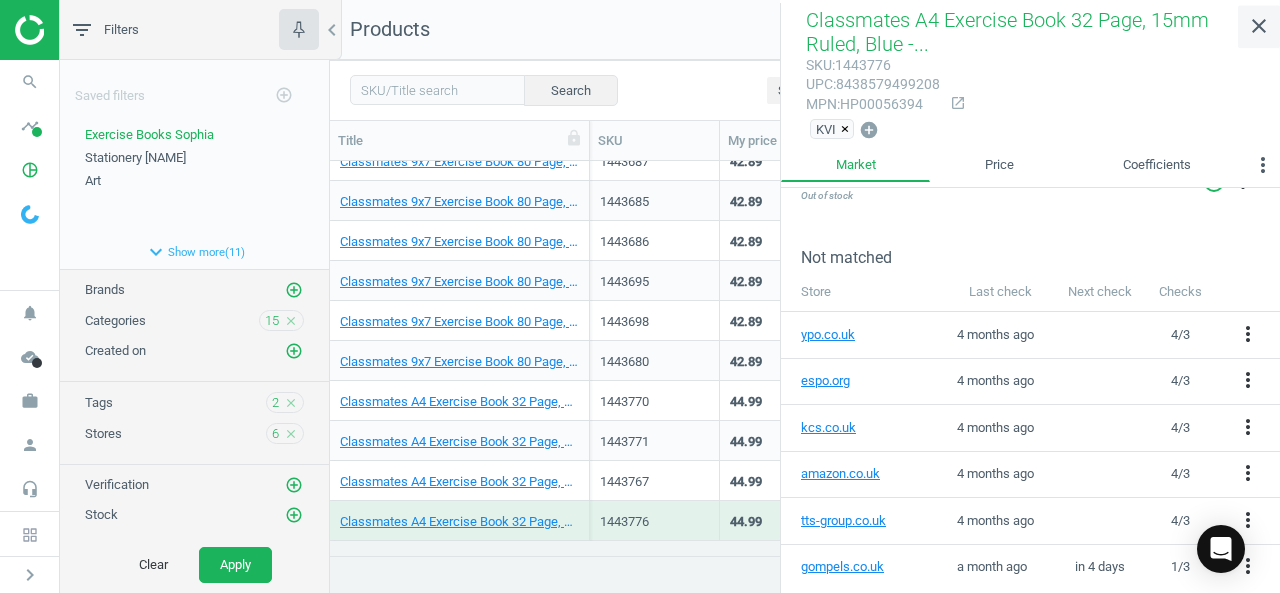 click on "close" at bounding box center (1259, 26) 